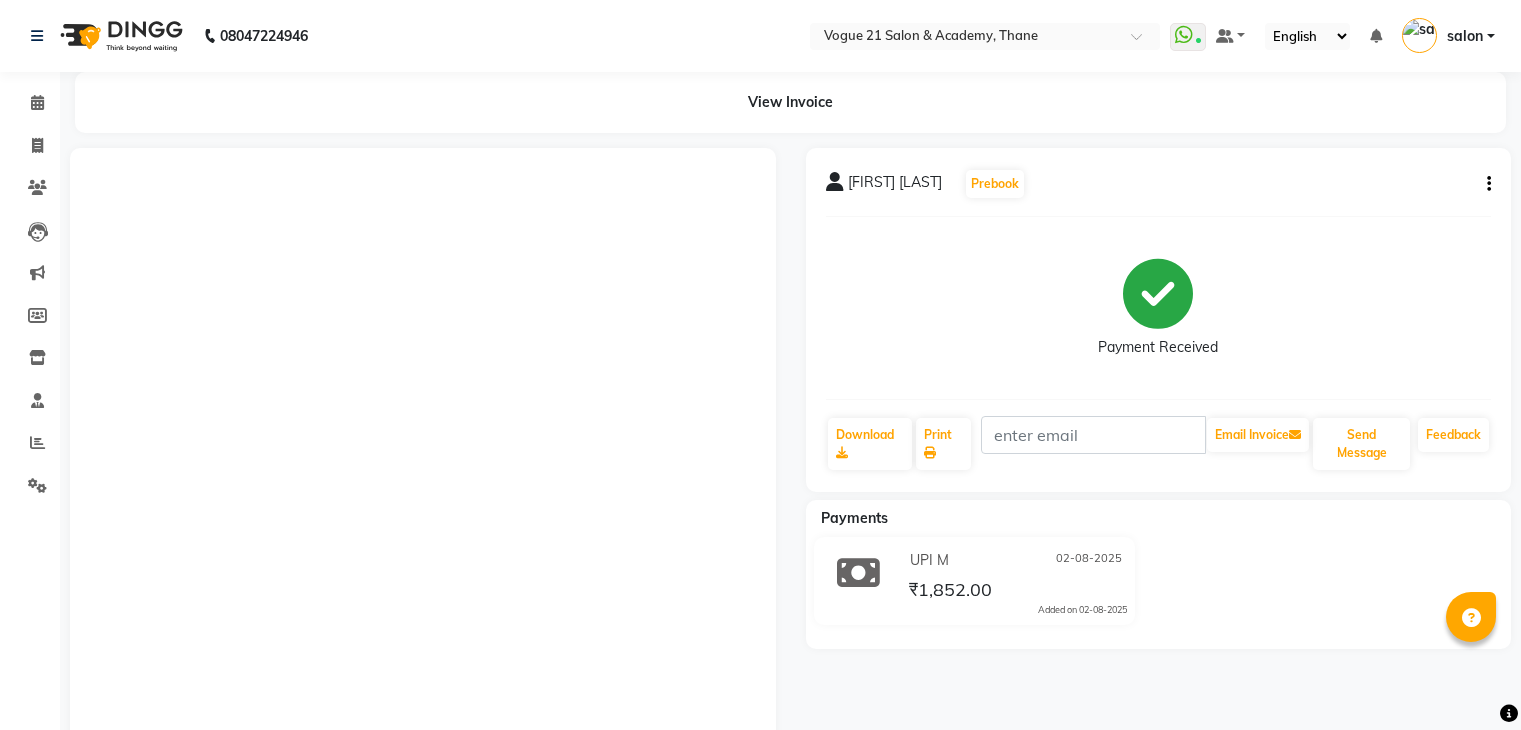 scroll, scrollTop: 0, scrollLeft: 0, axis: both 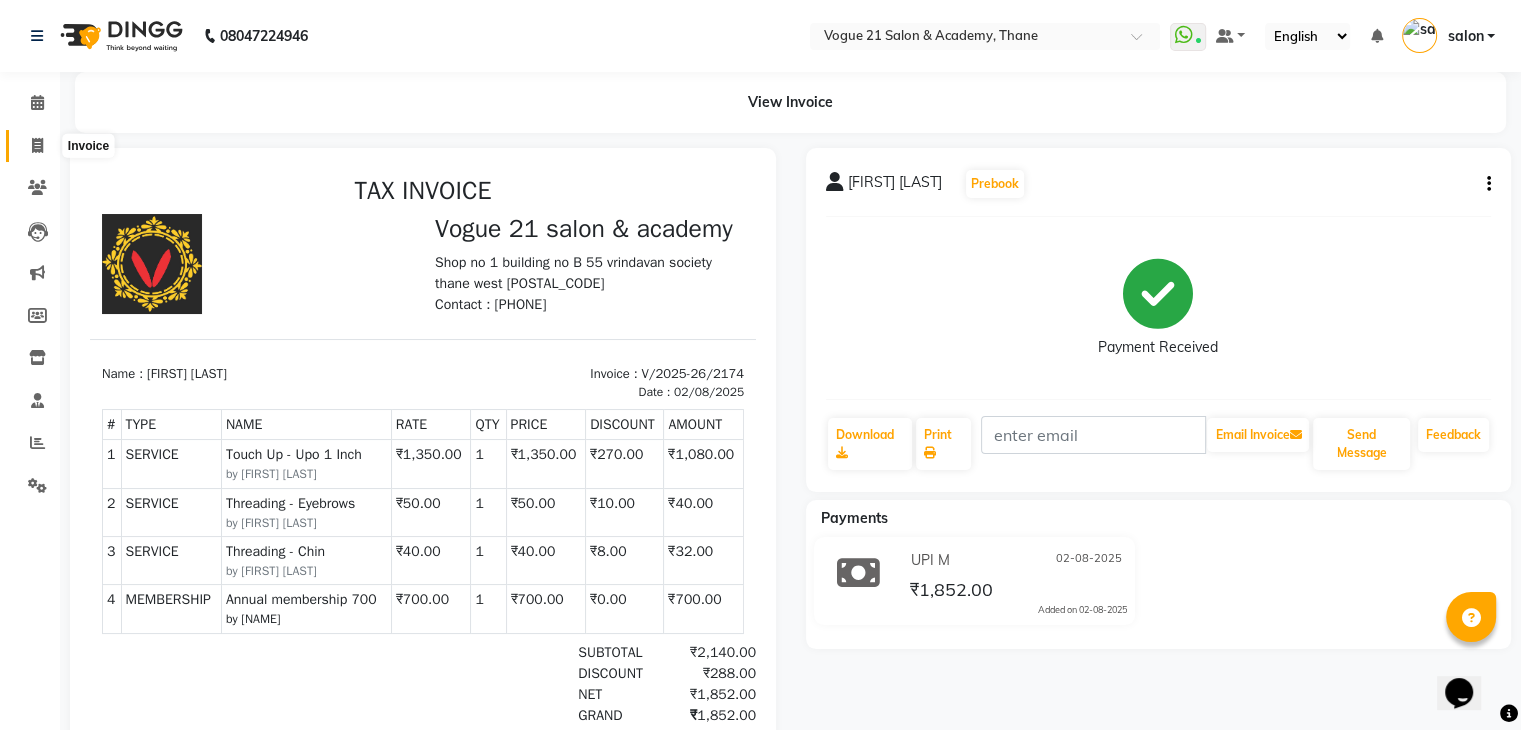 click 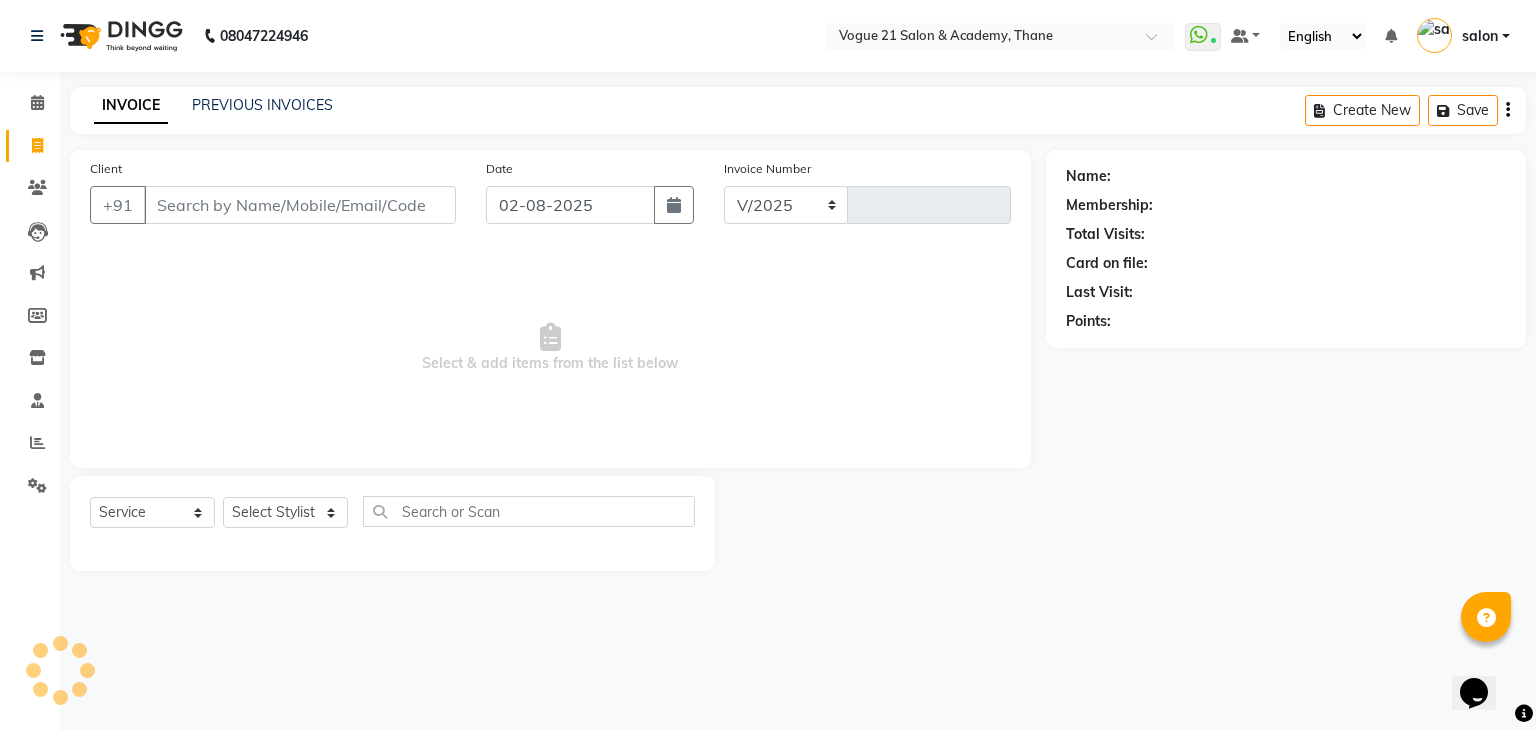 select on "4433" 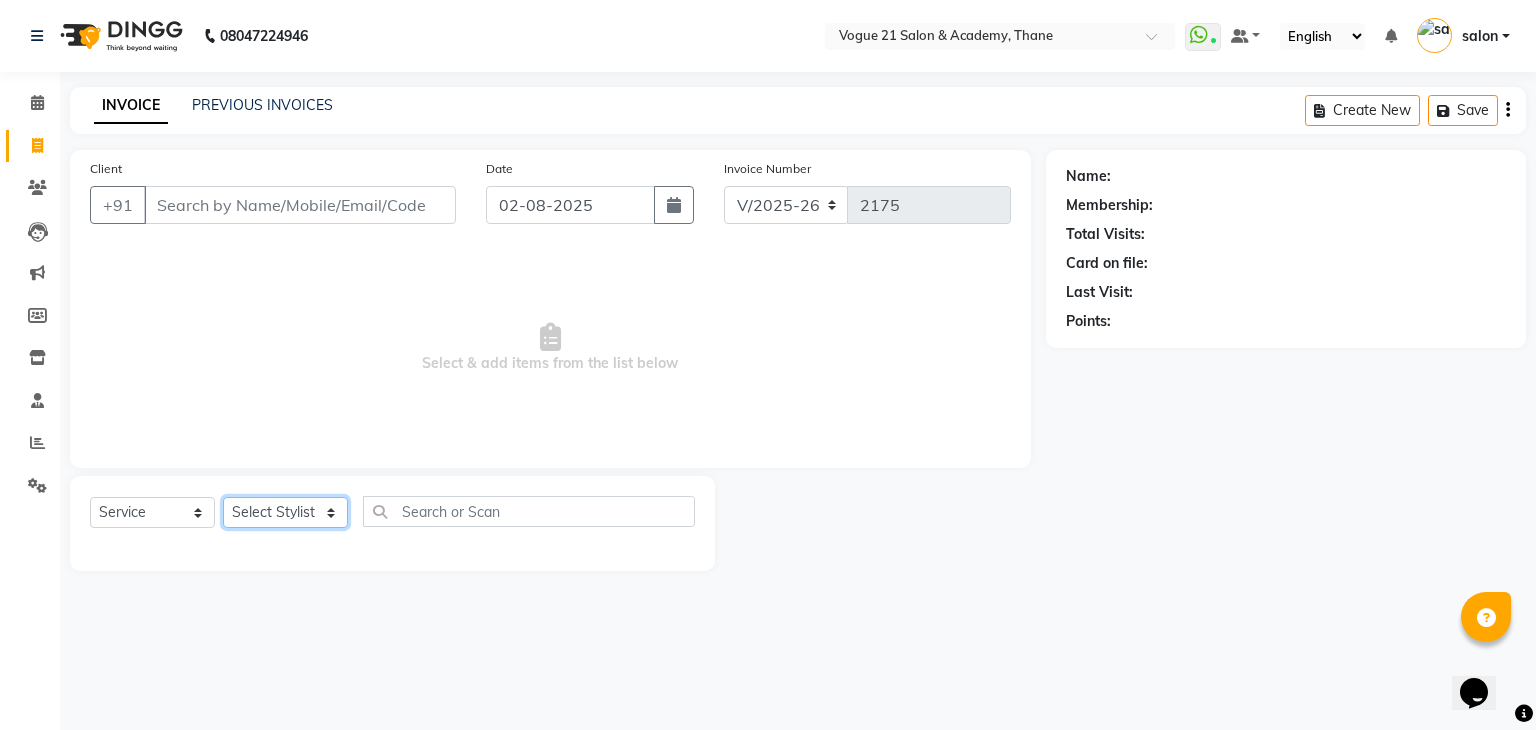 click on "Select Stylist aamir  Alicia Dsouza Altamash Jamshed  jyoti chauhan Pooja yadav Priya jadhav salon suraj salunkhe" 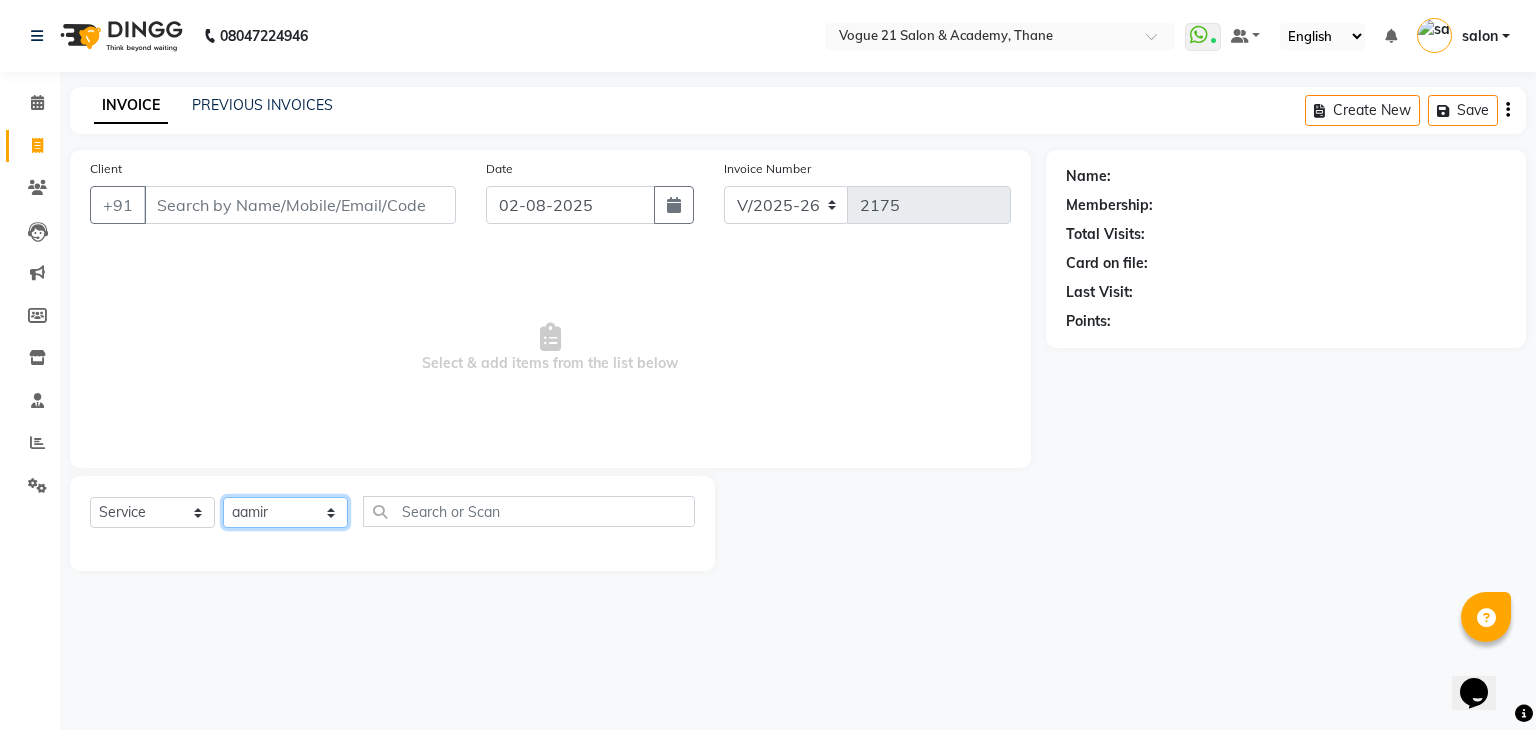 click on "Select Stylist aamir  Alicia Dsouza Altamash Jamshed  jyoti chauhan Pooja yadav Priya jadhav salon suraj salunkhe" 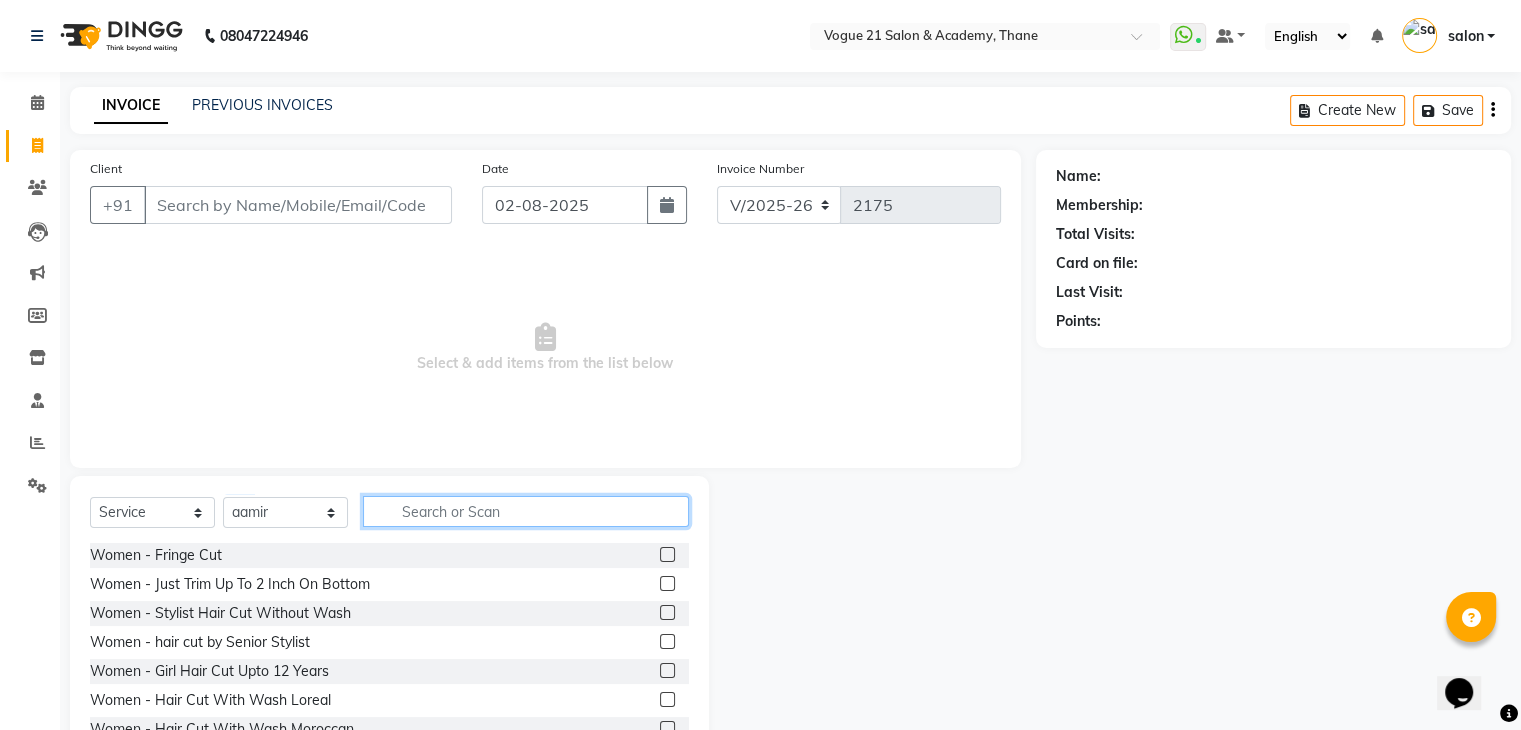 click 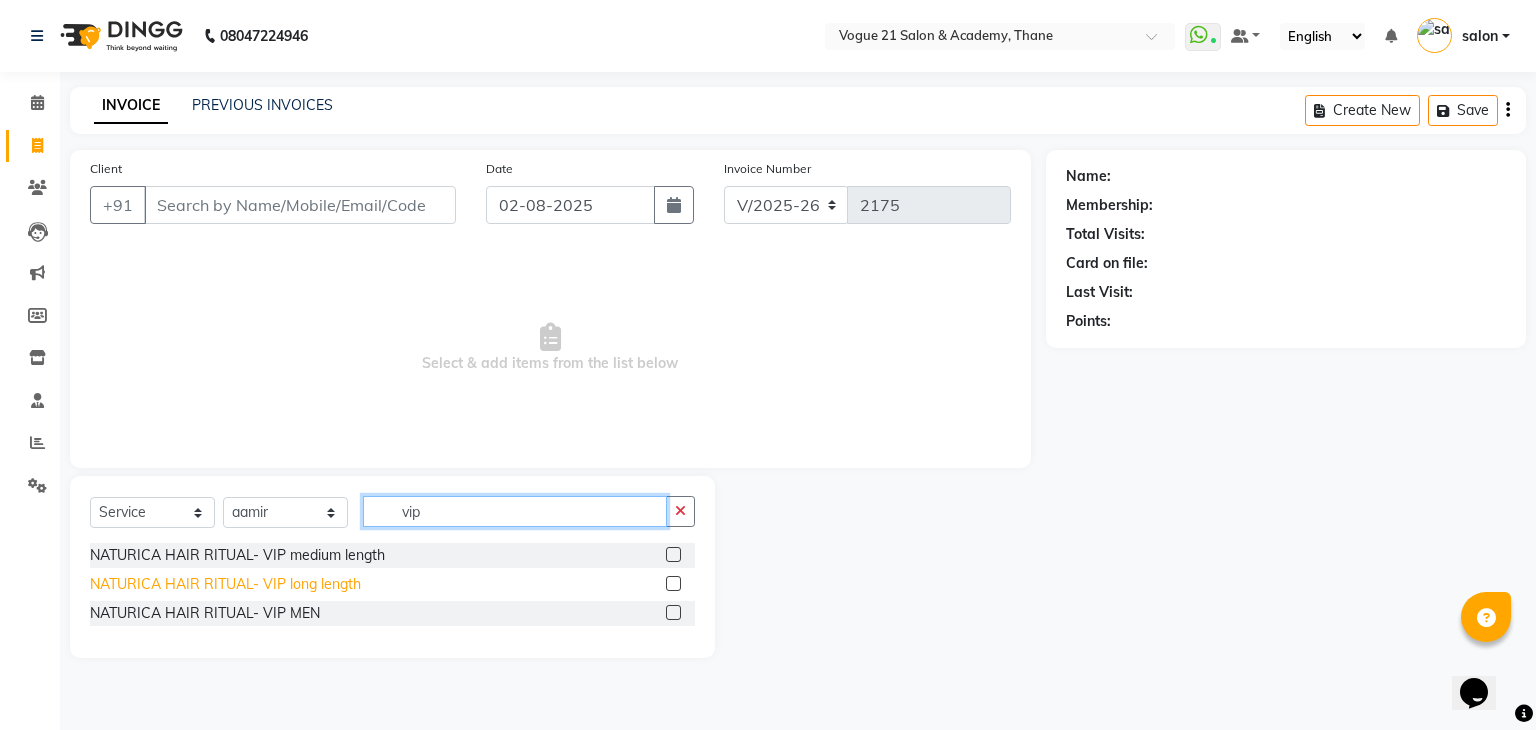type on "vip" 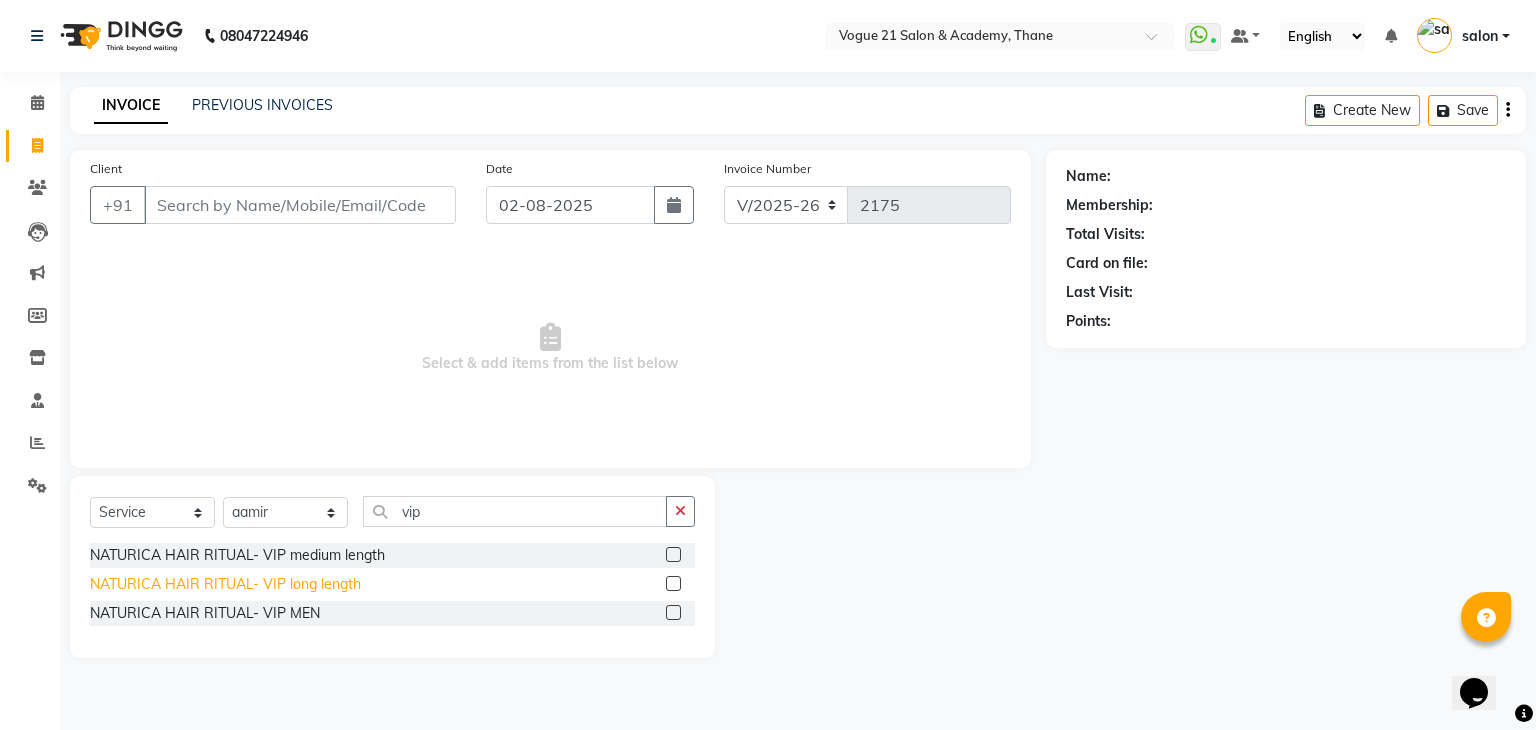 click on "NATURICA HAIR RITUAL- VIP long length" 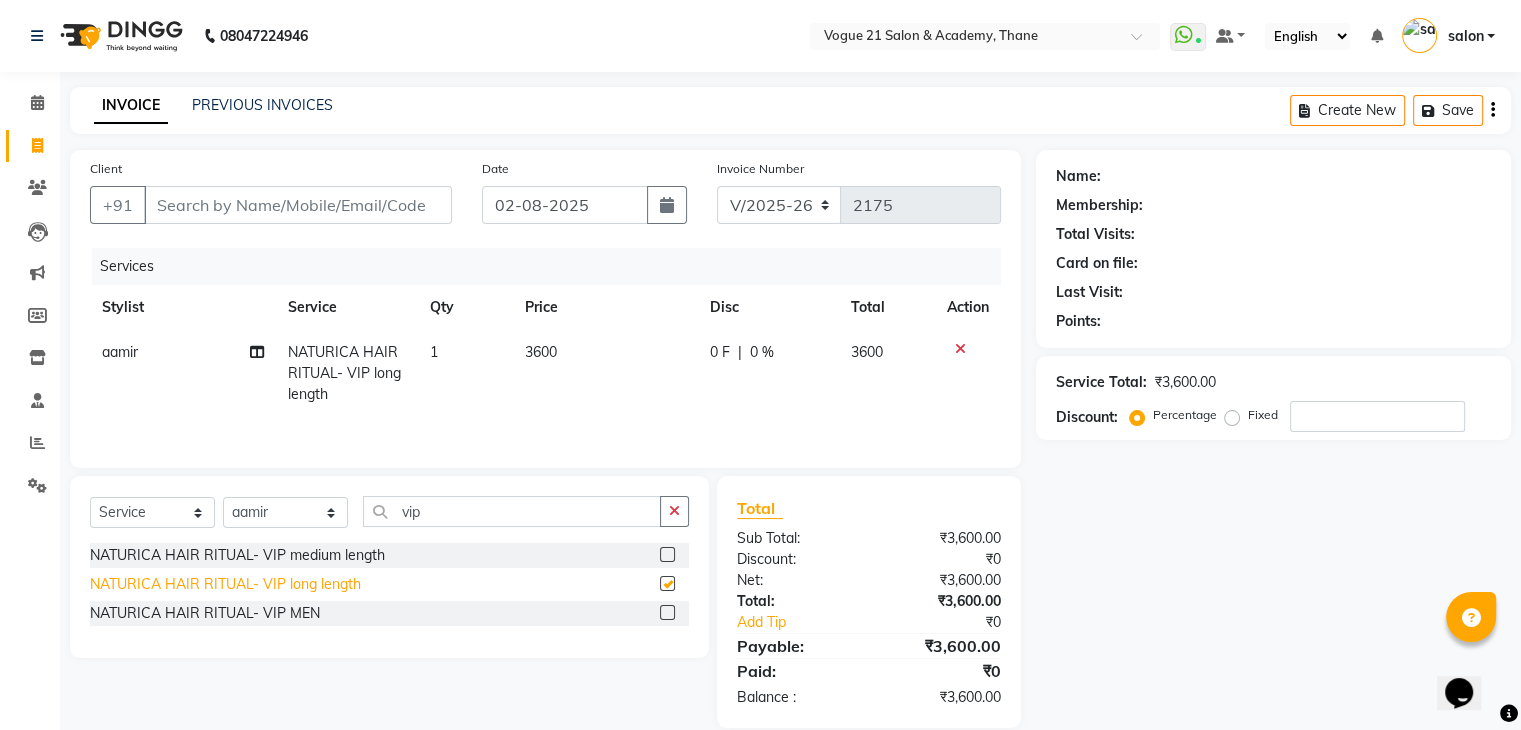 checkbox on "false" 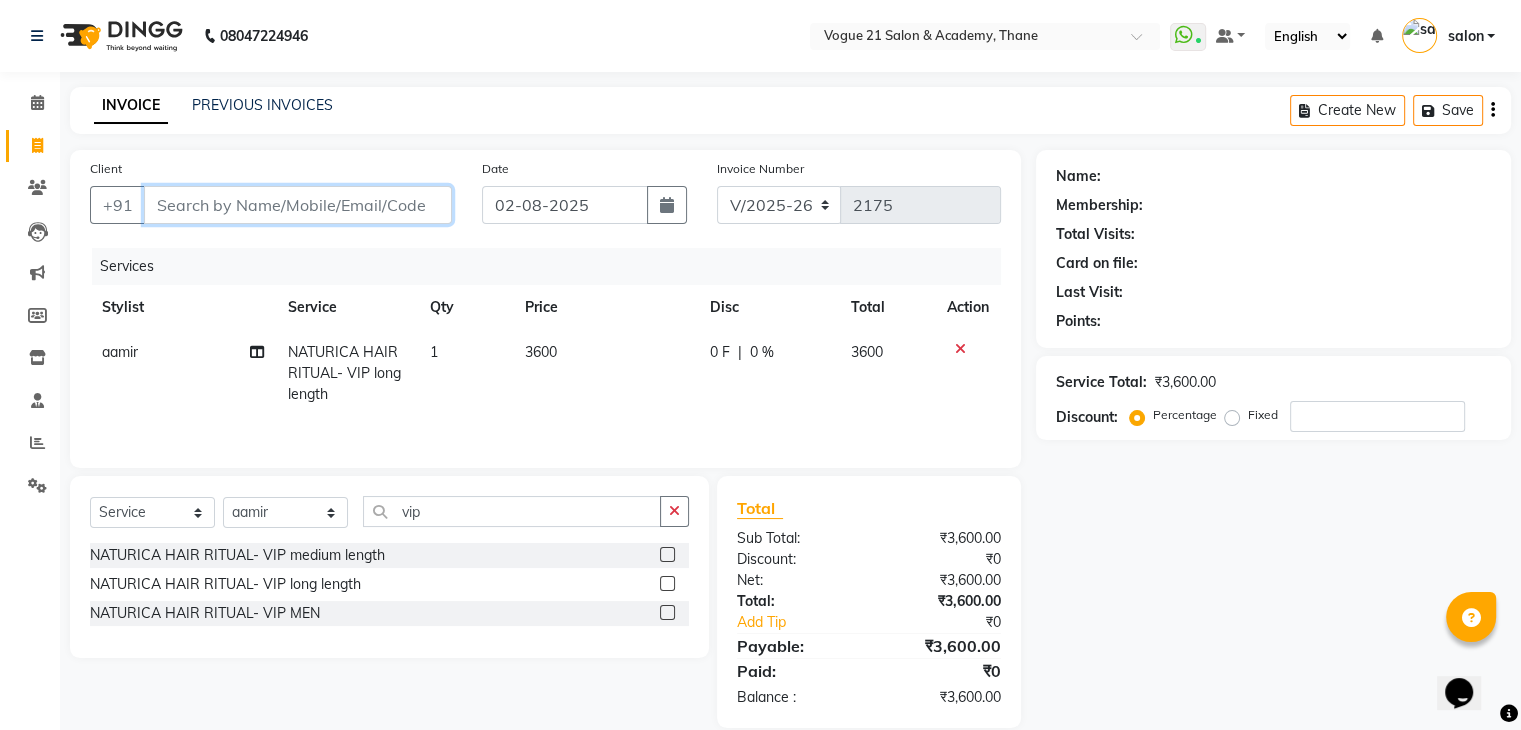 click on "Client" at bounding box center (298, 205) 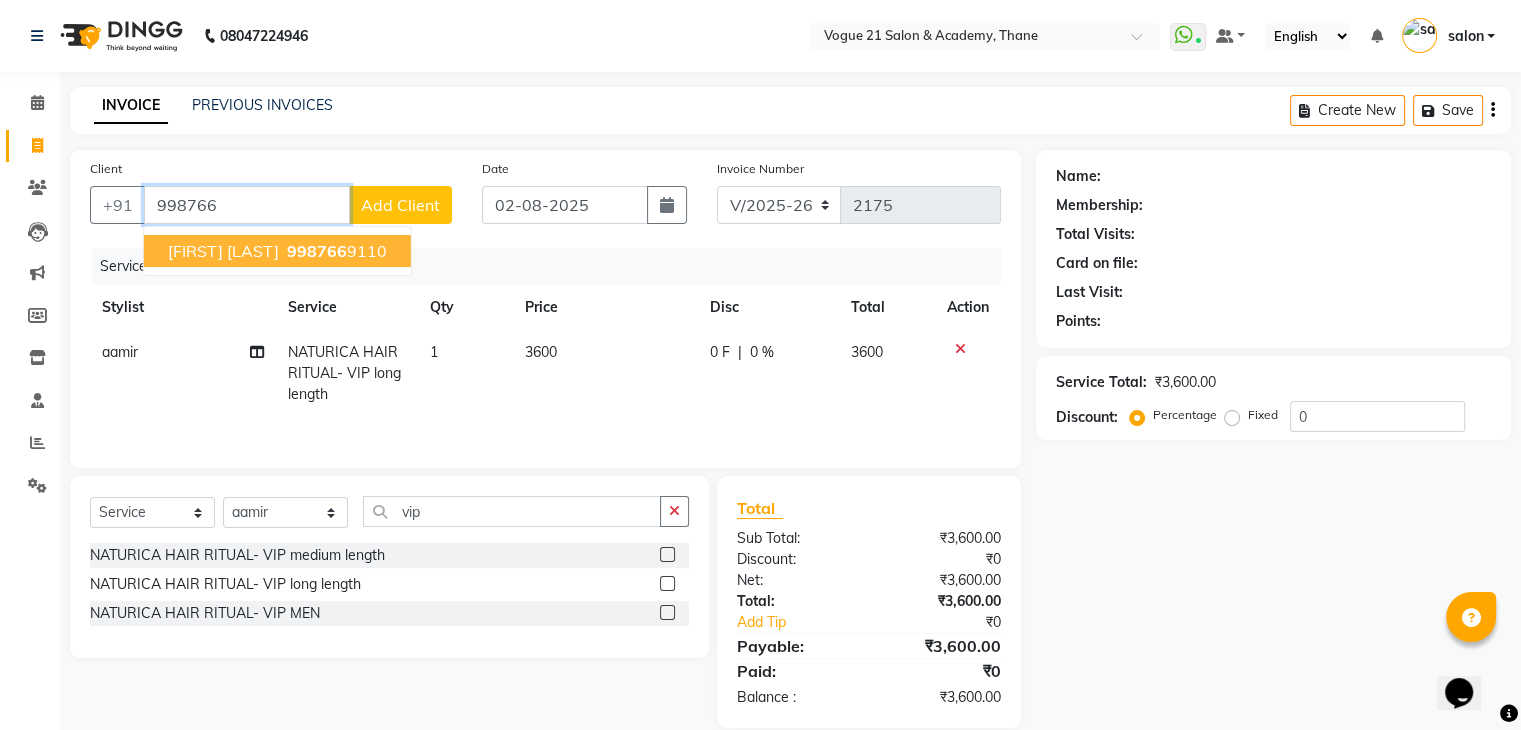 click on "[FIRST] [LAST]" at bounding box center [223, 251] 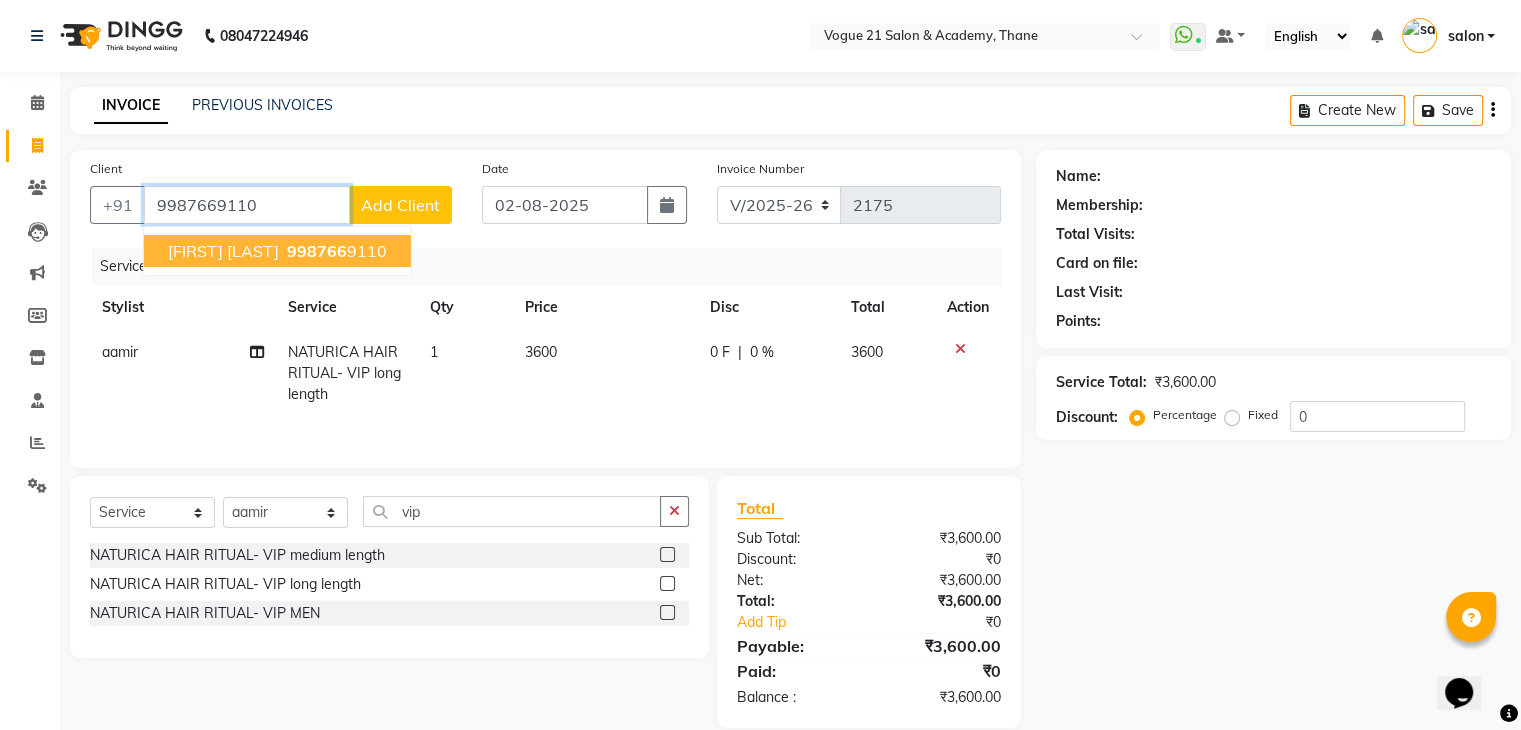 type on "9987669110" 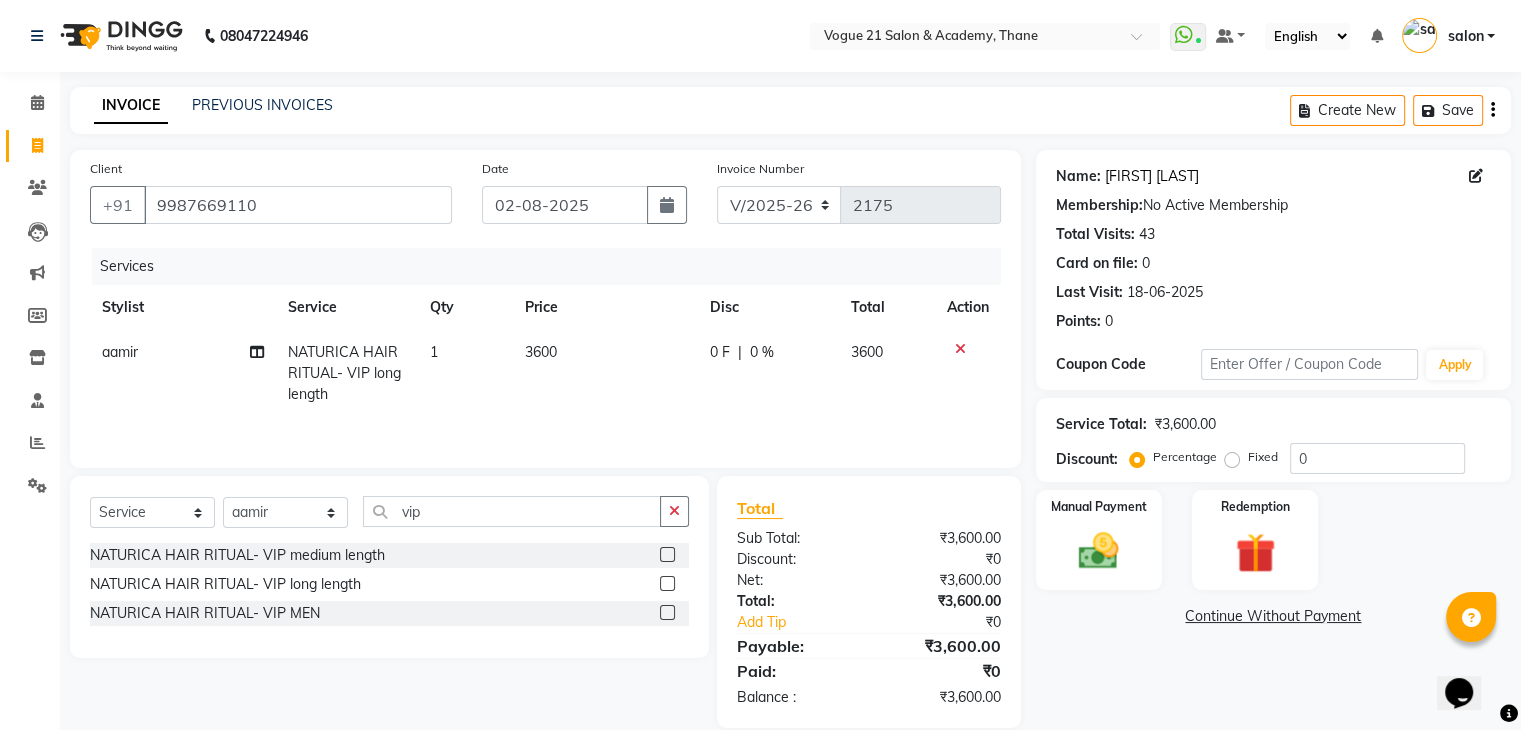 click on "[FIRST] [LAST]" 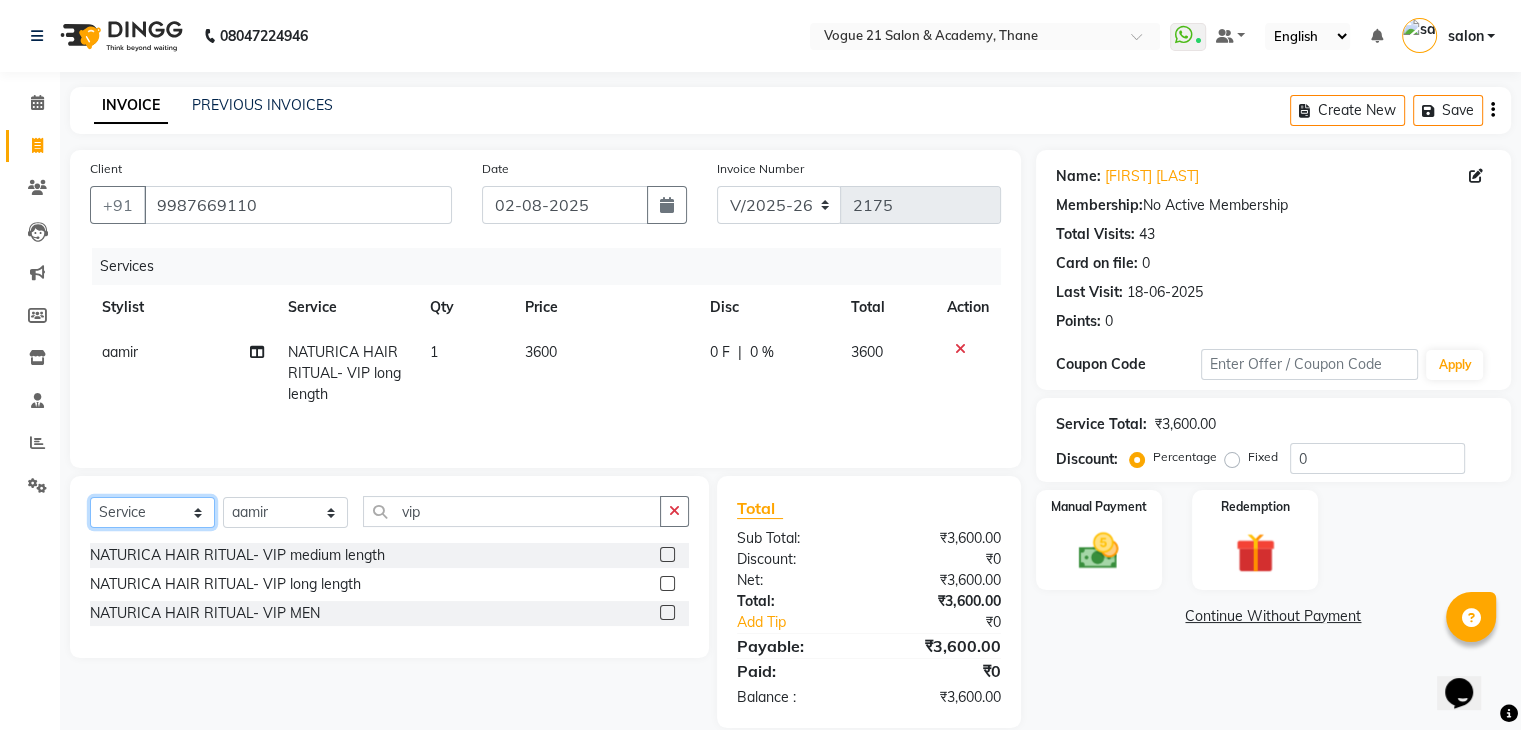click on "Select  Service  Product  Membership  Package Voucher Prepaid Gift Card" 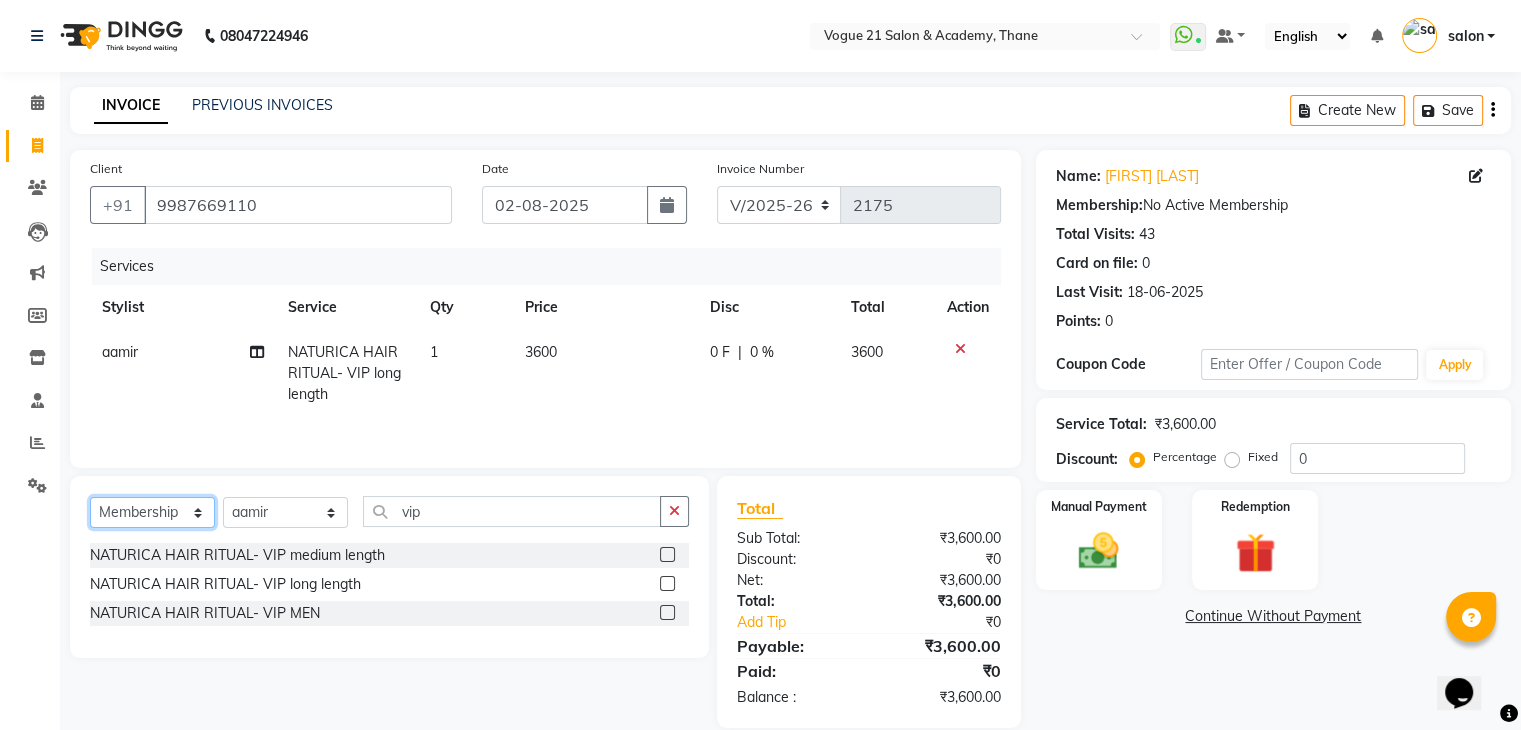 click on "Select  Service  Product  Membership  Package Voucher Prepaid Gift Card" 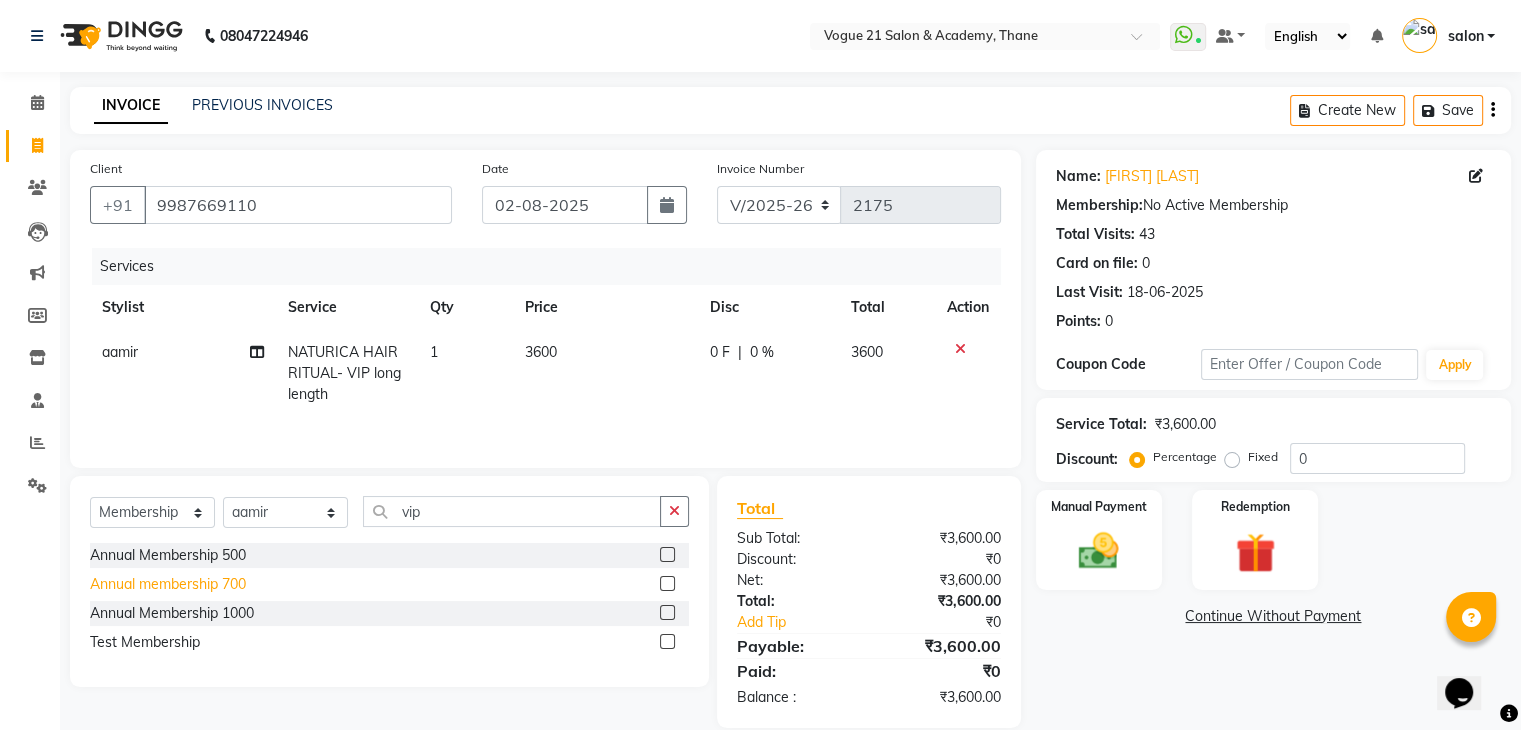 click on "Annual membership 700" 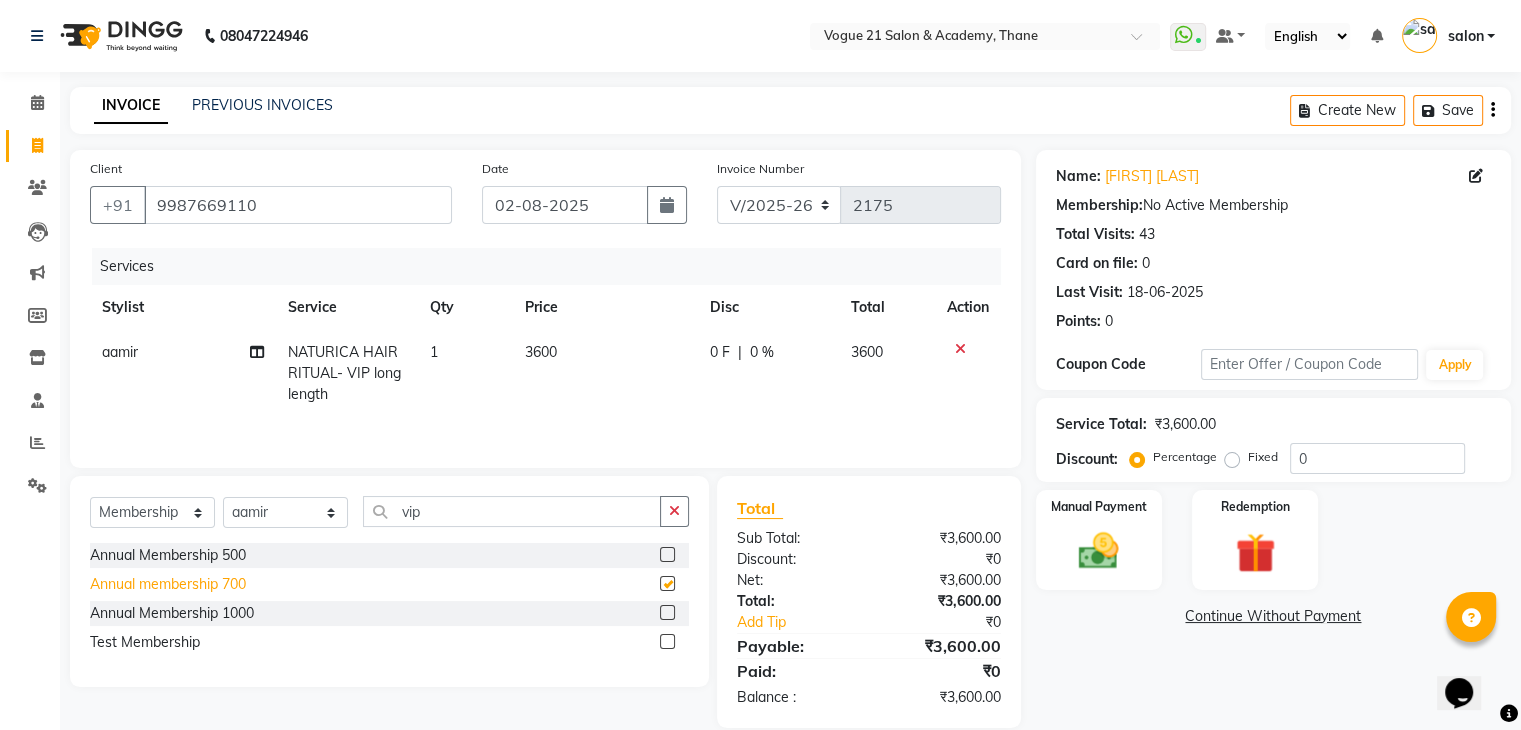 select on "select" 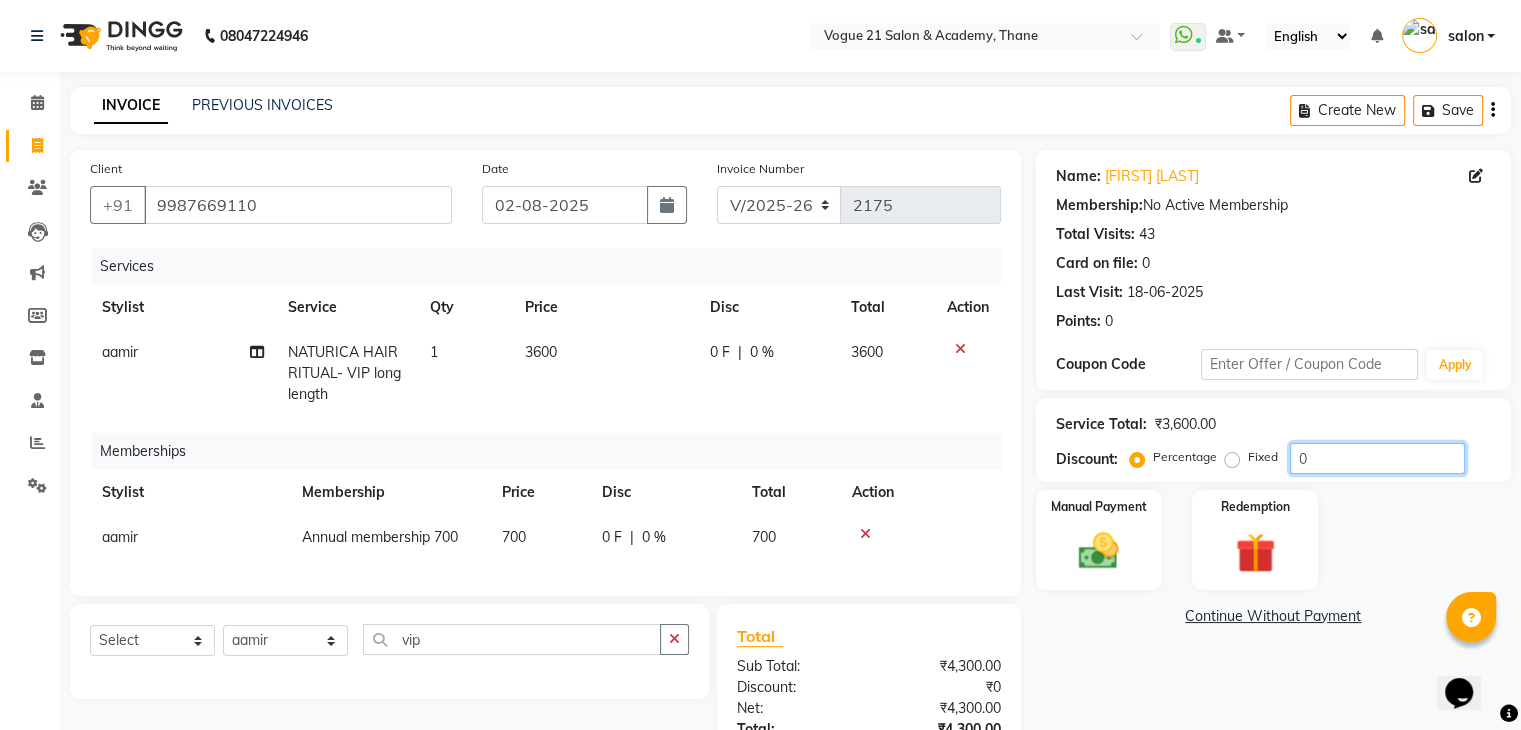 click on "0" 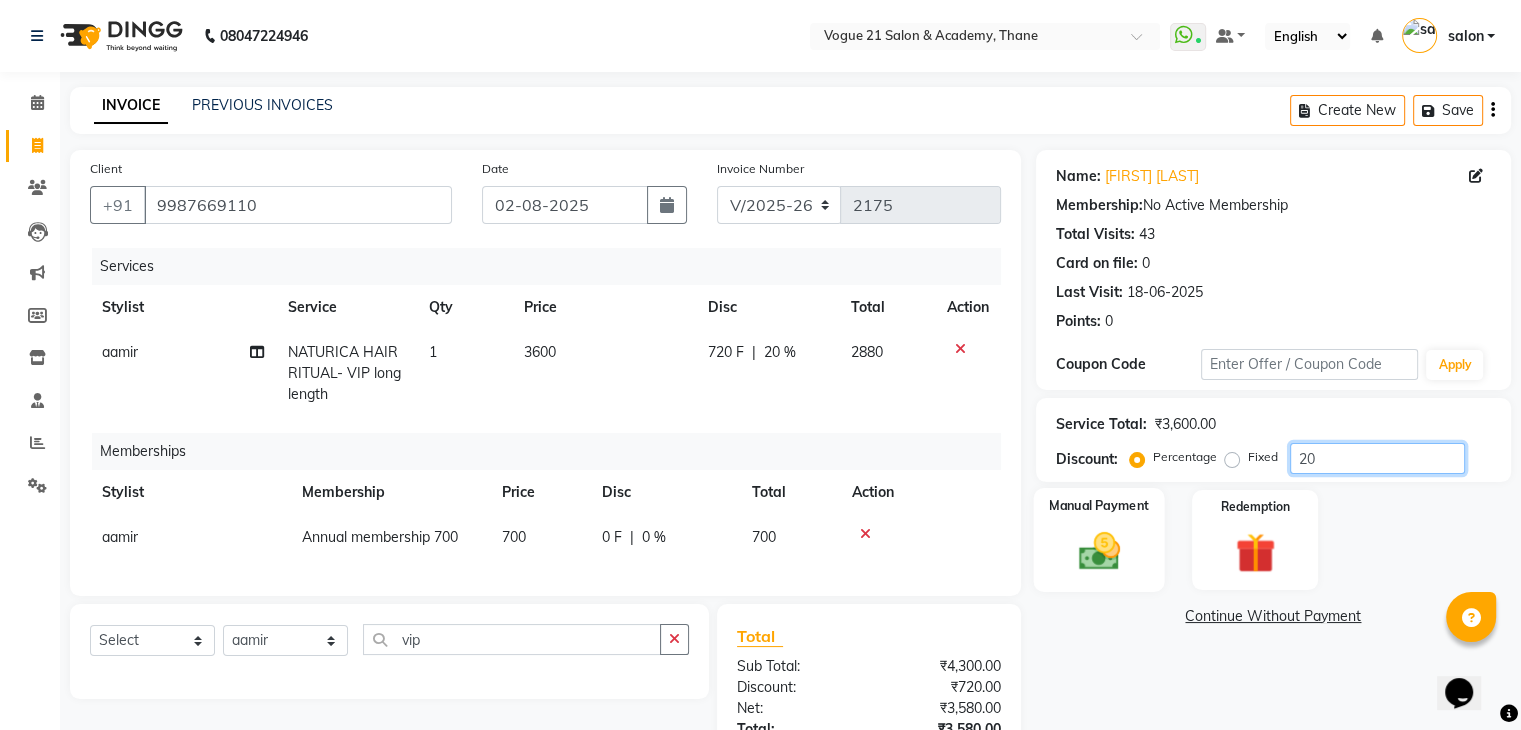 type on "20" 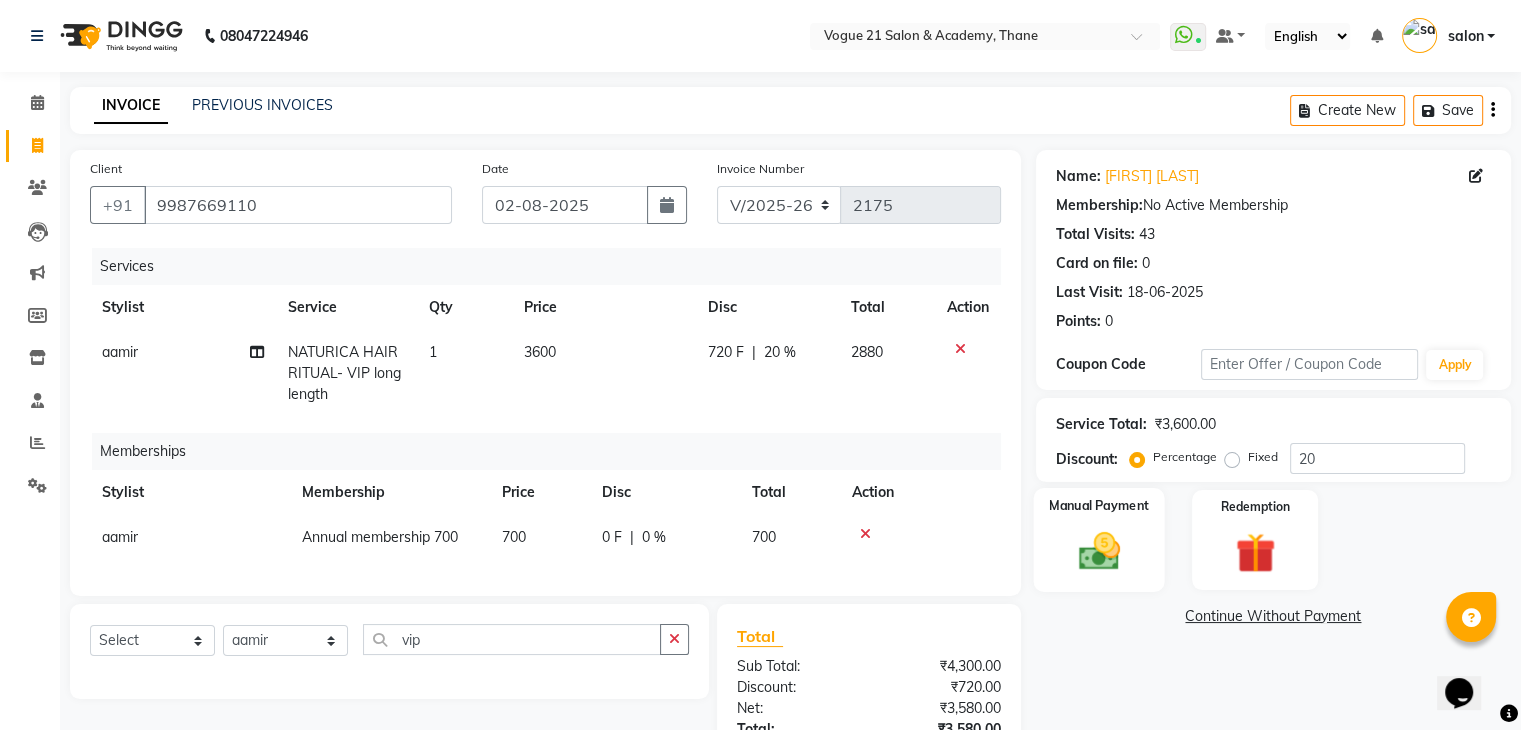 click 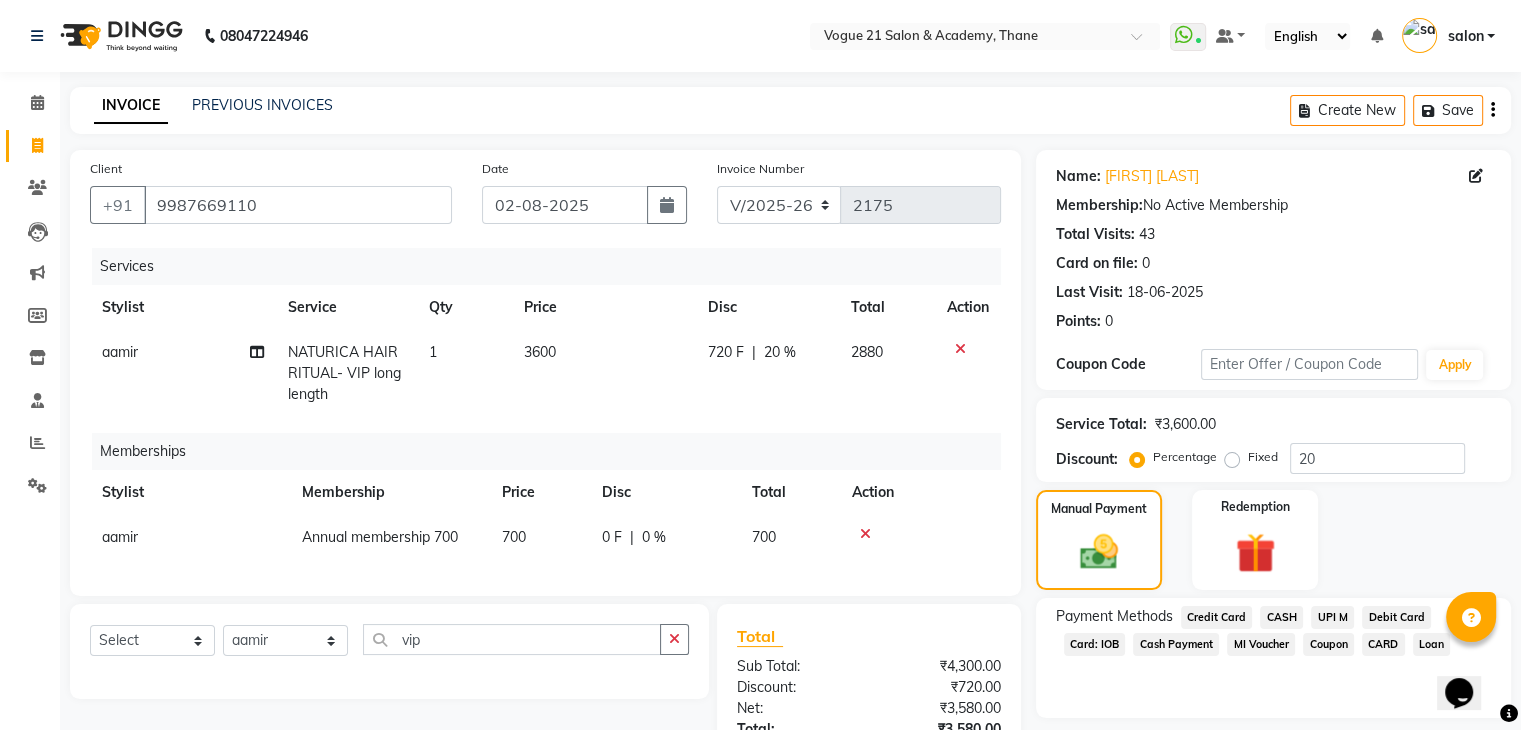 scroll, scrollTop: 172, scrollLeft: 0, axis: vertical 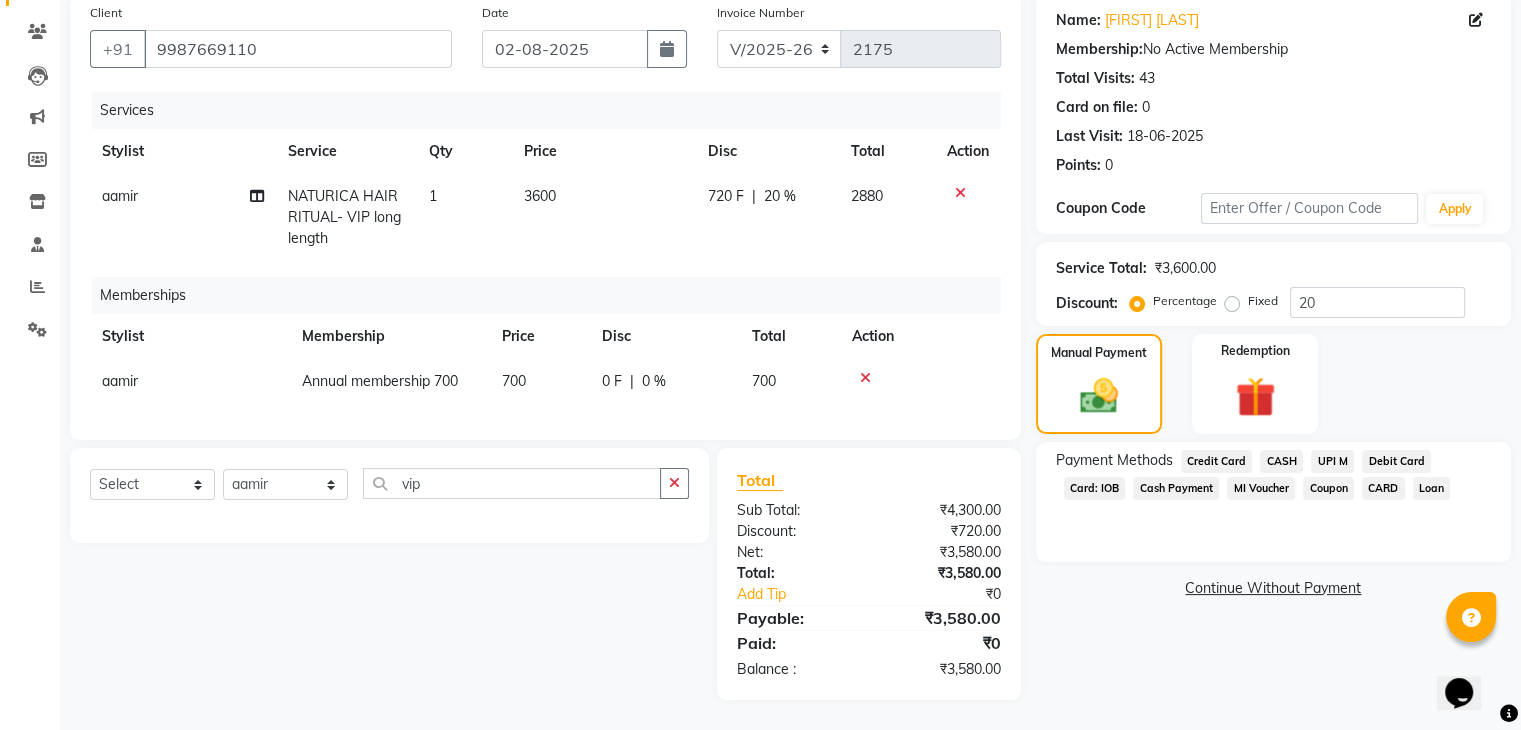 click on "UPI M" 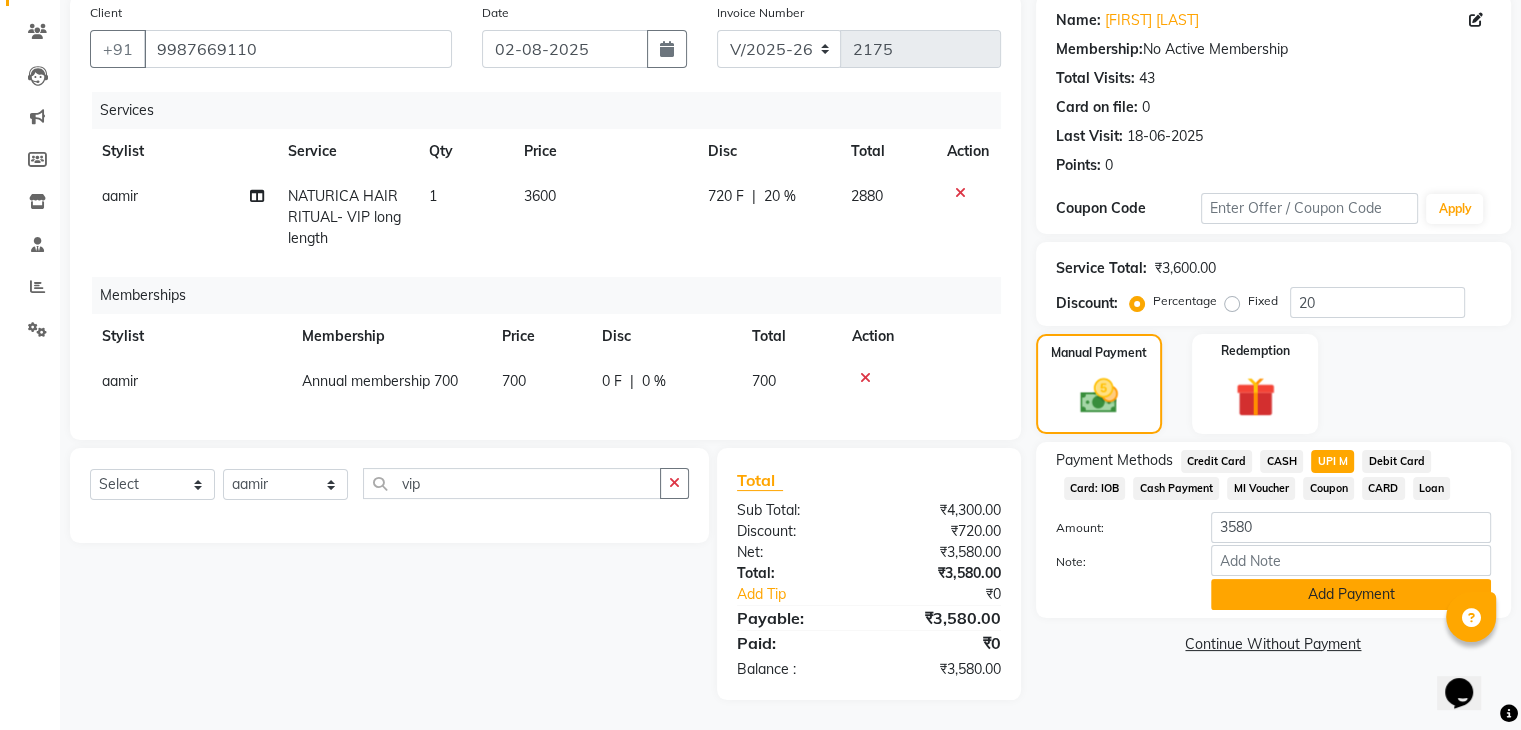 click on "Add Payment" 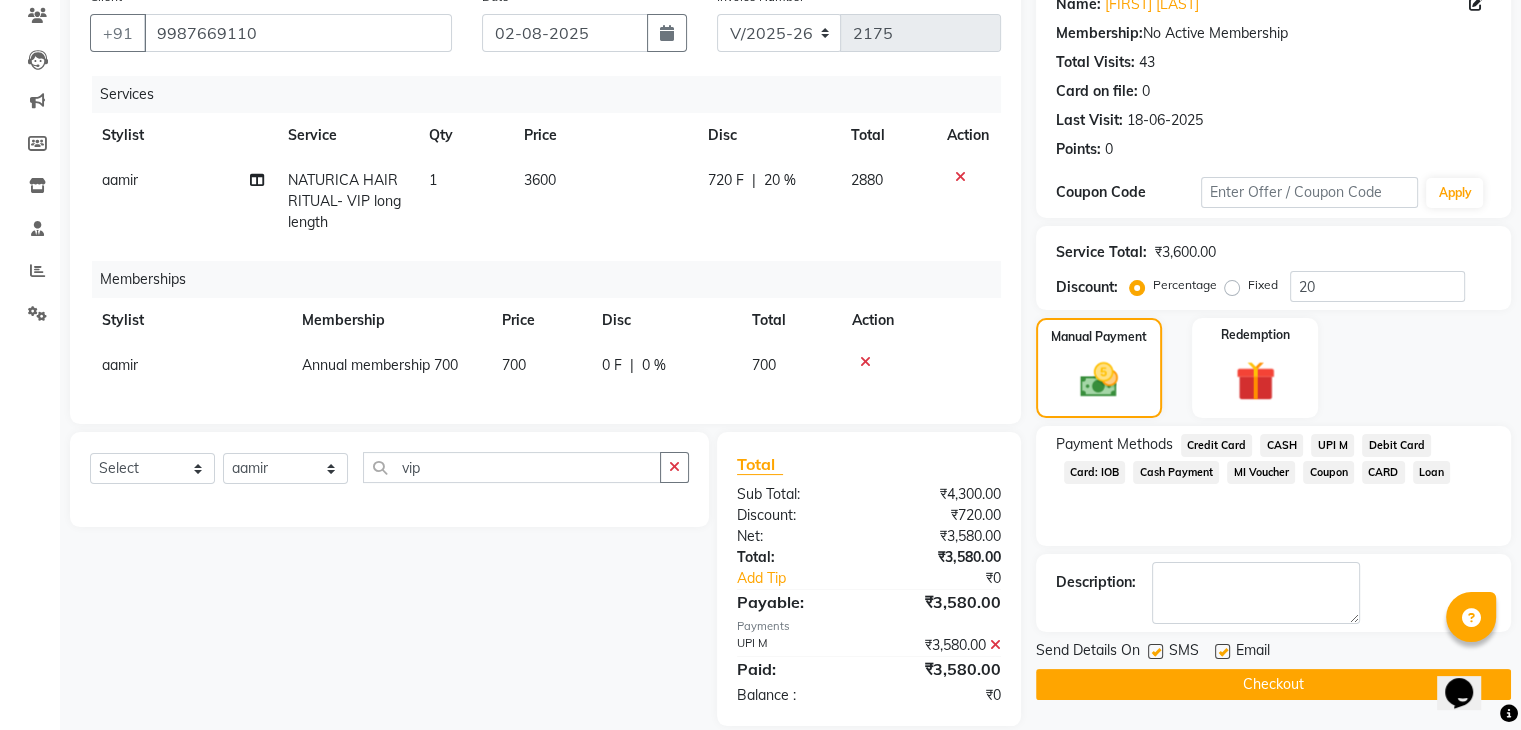 click on "Checkout" 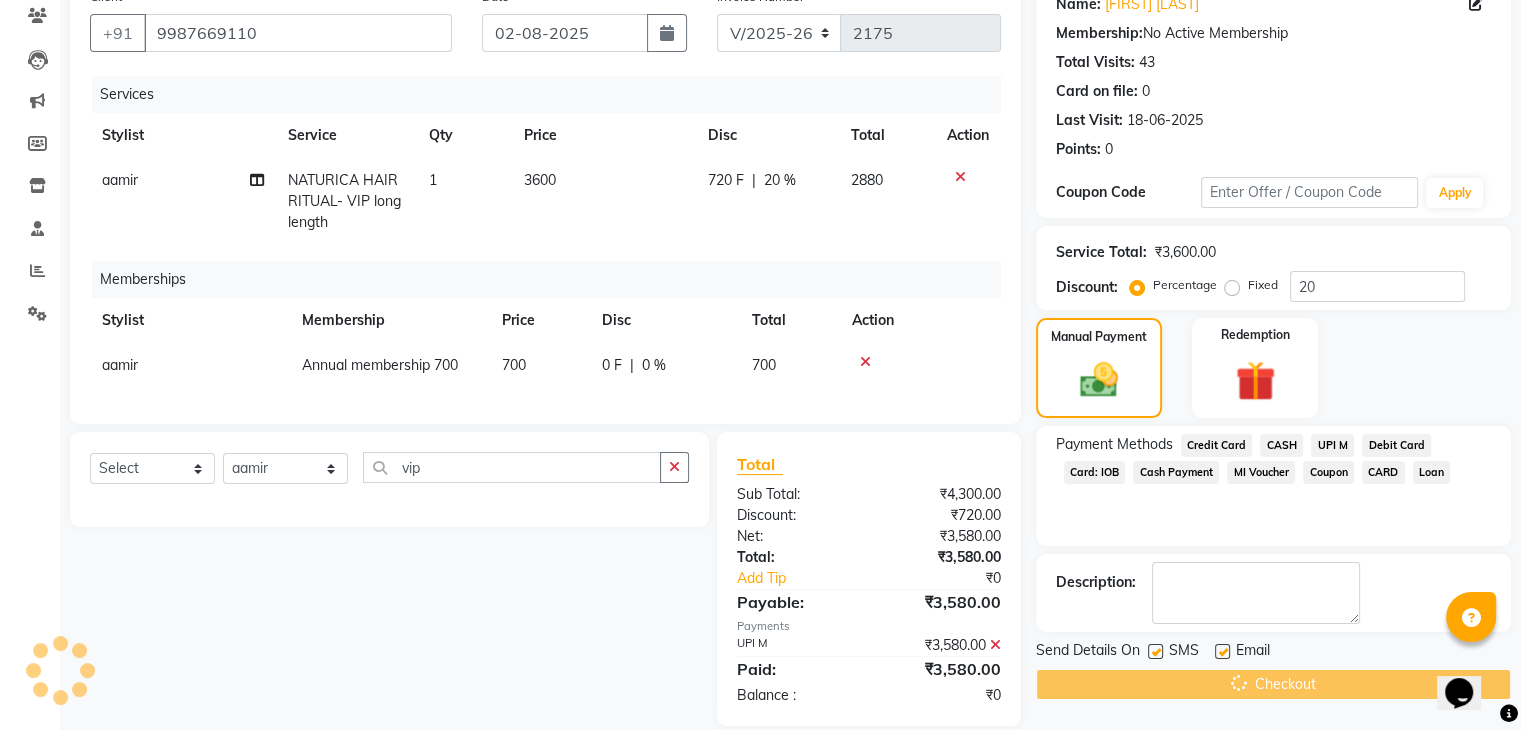 click on "Checkout" 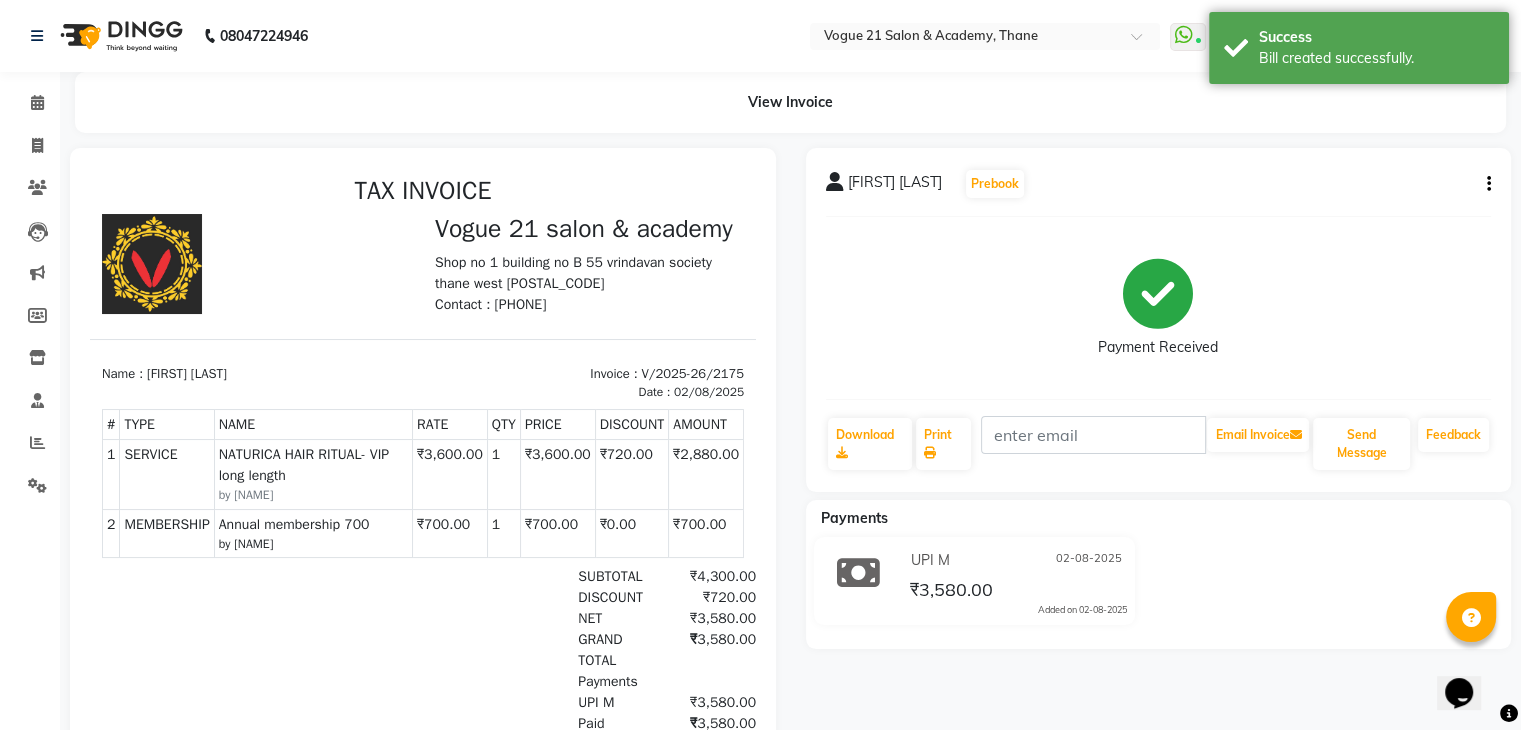 scroll, scrollTop: 0, scrollLeft: 0, axis: both 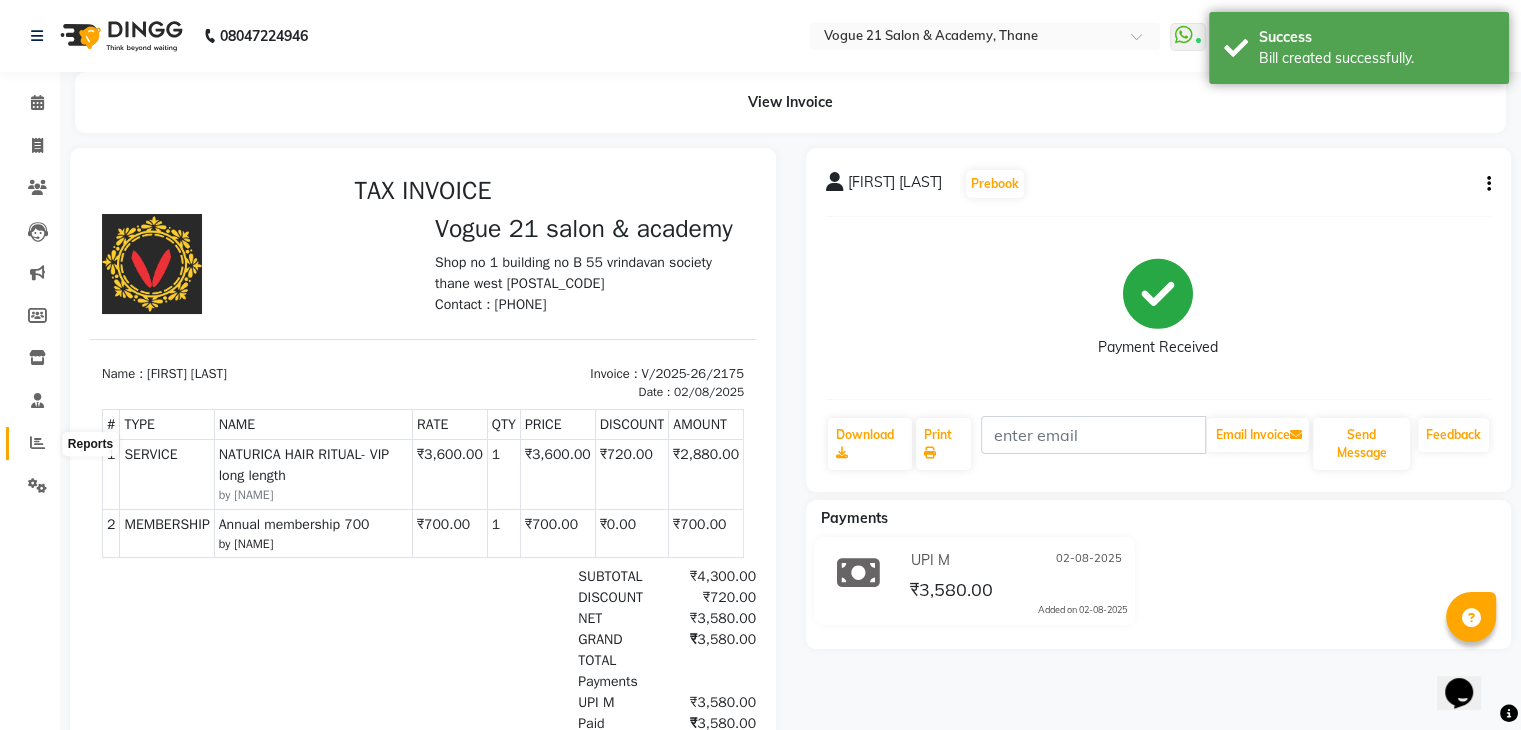 click 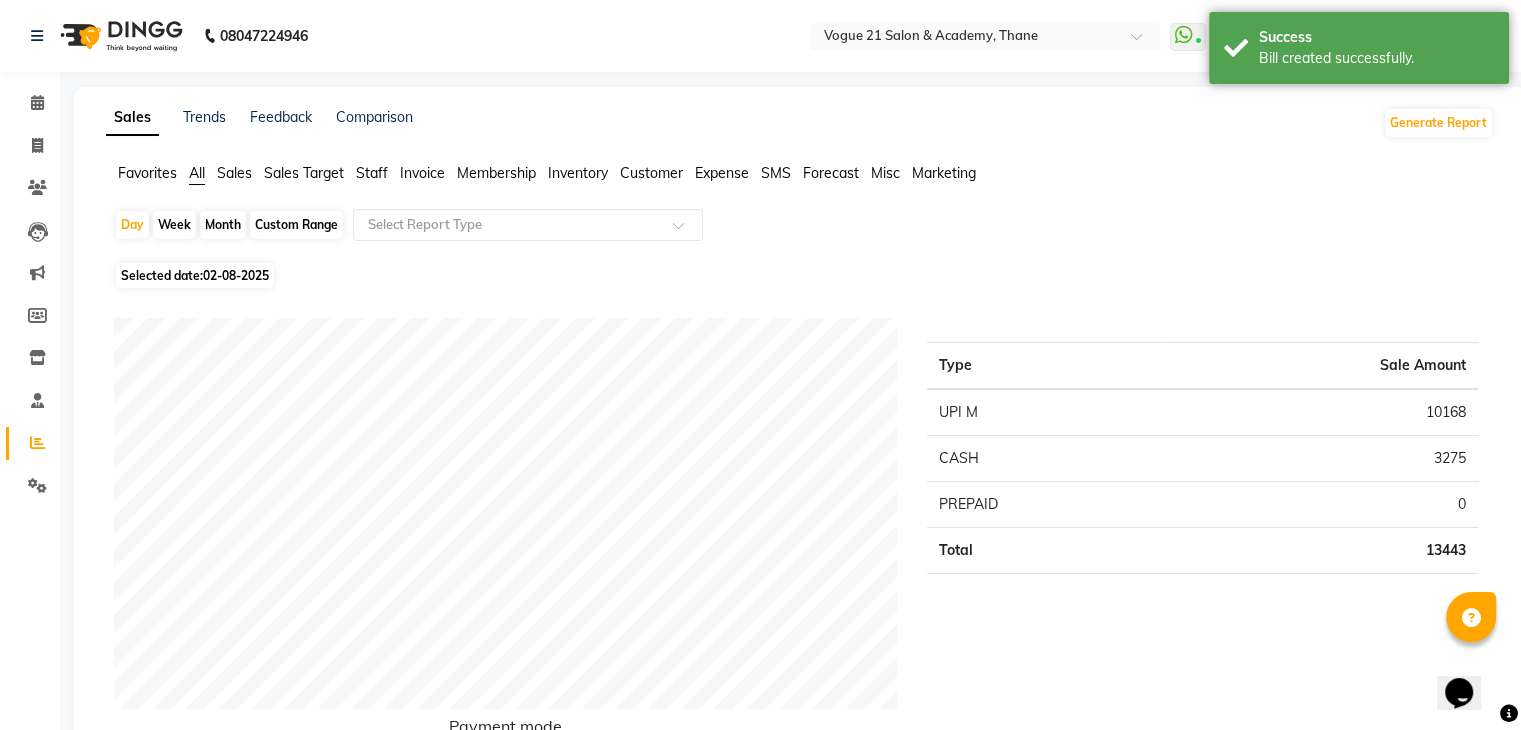 click on "Staff" 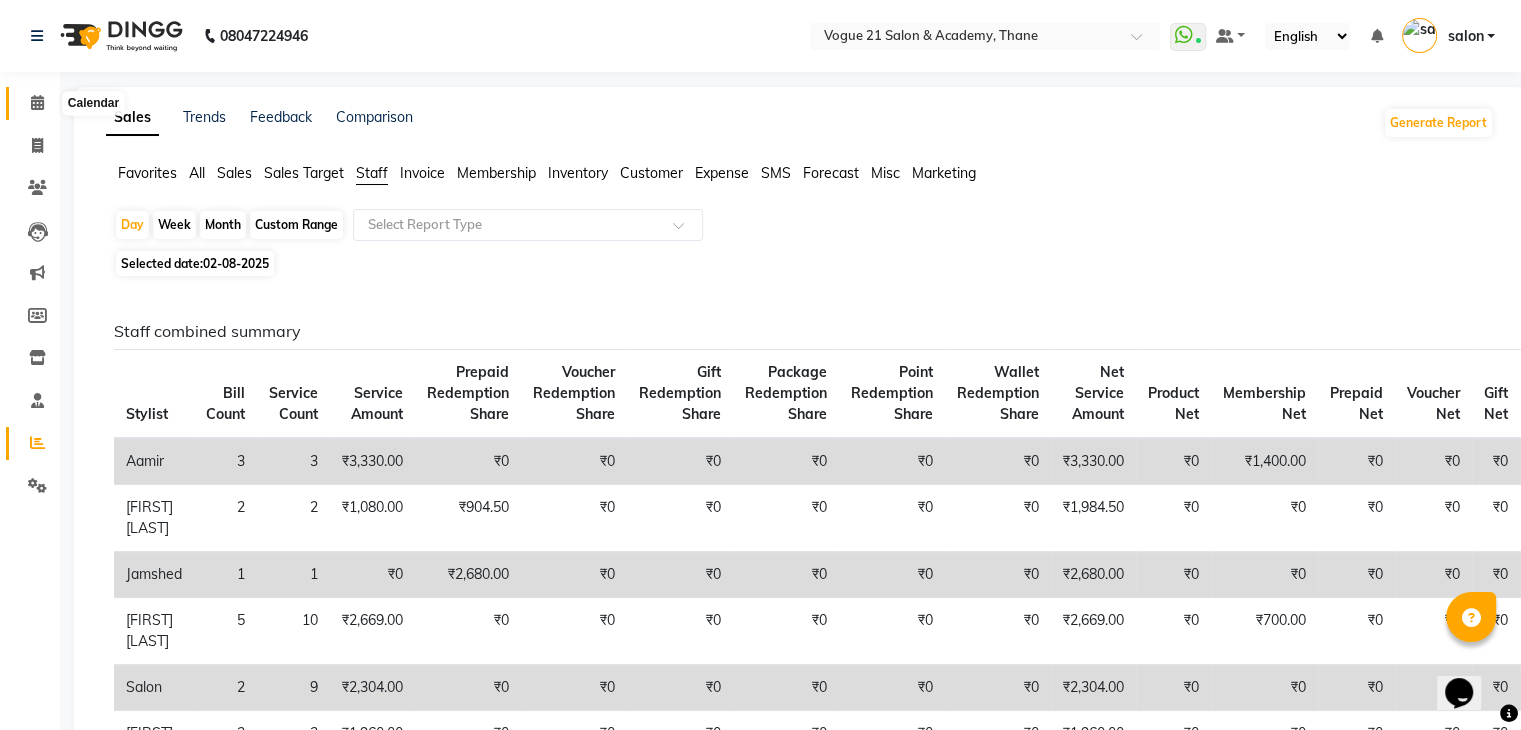 click 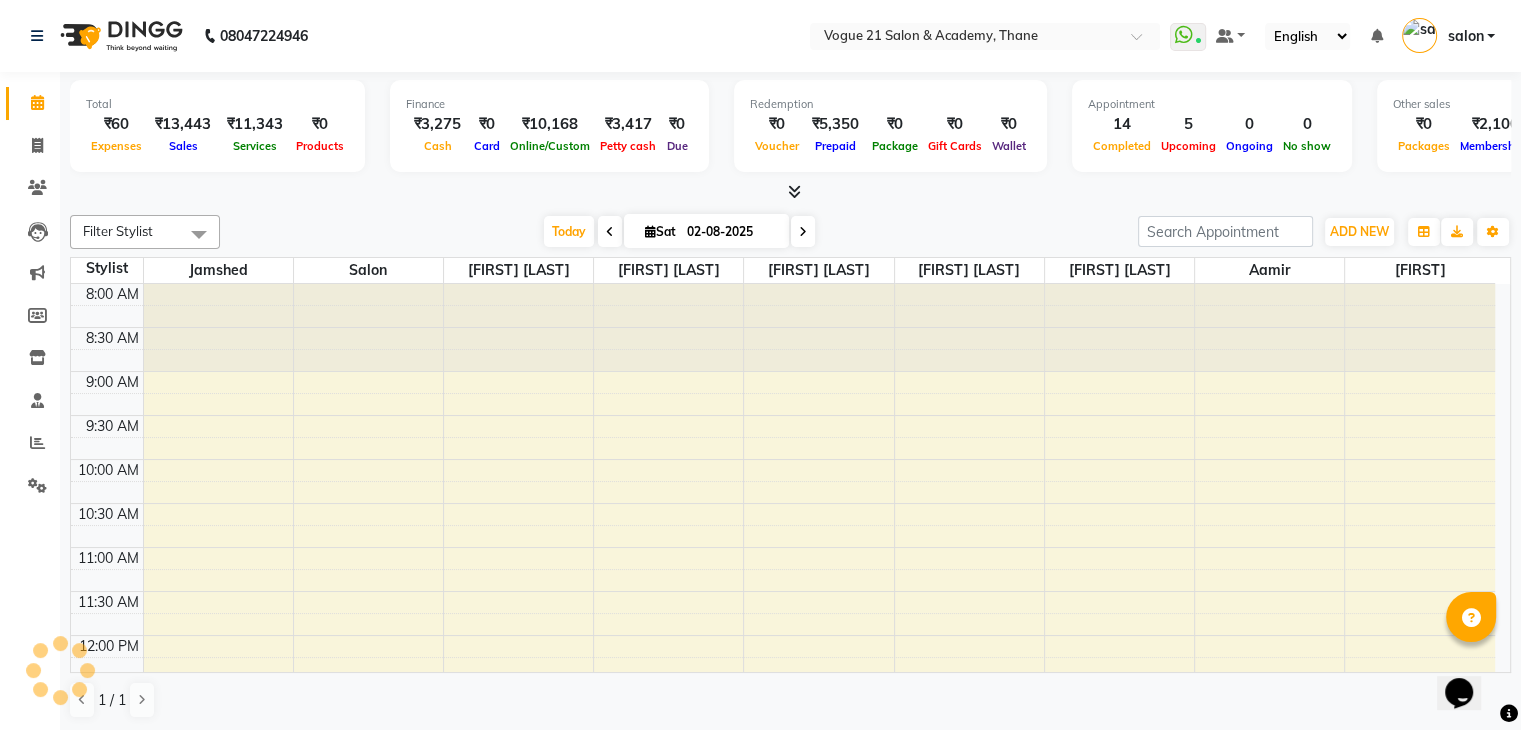 scroll, scrollTop: 0, scrollLeft: 0, axis: both 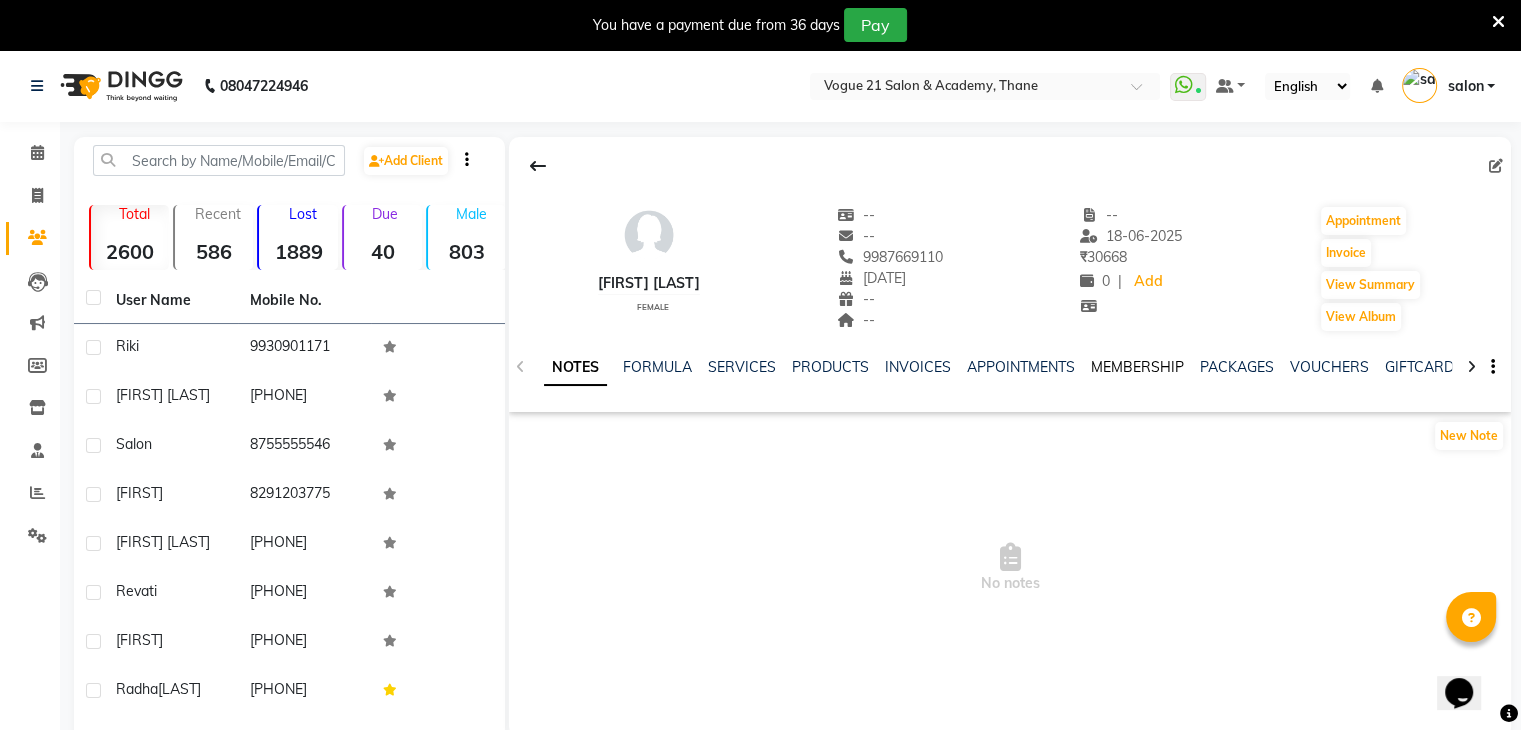 click on "MEMBERSHIP" 